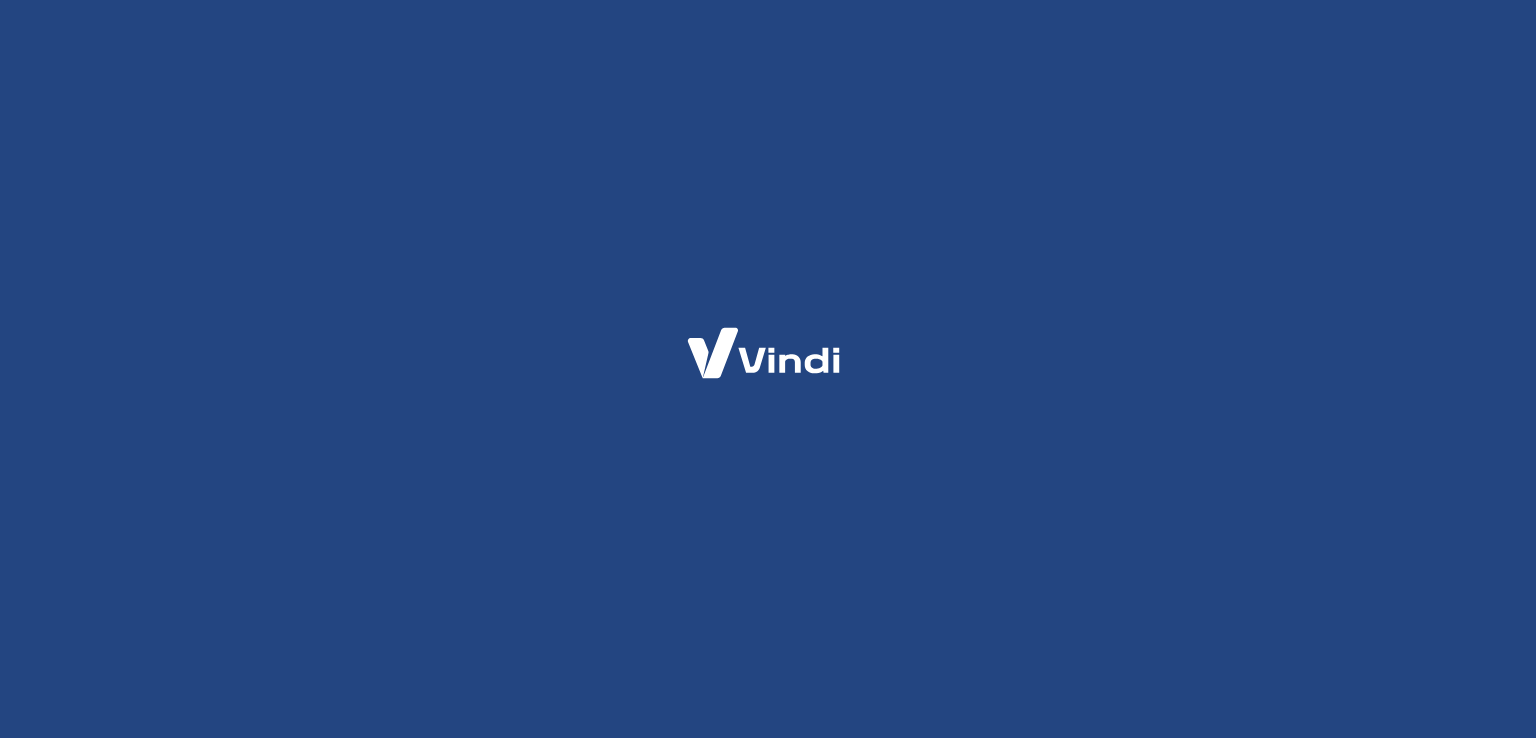 scroll, scrollTop: 0, scrollLeft: 0, axis: both 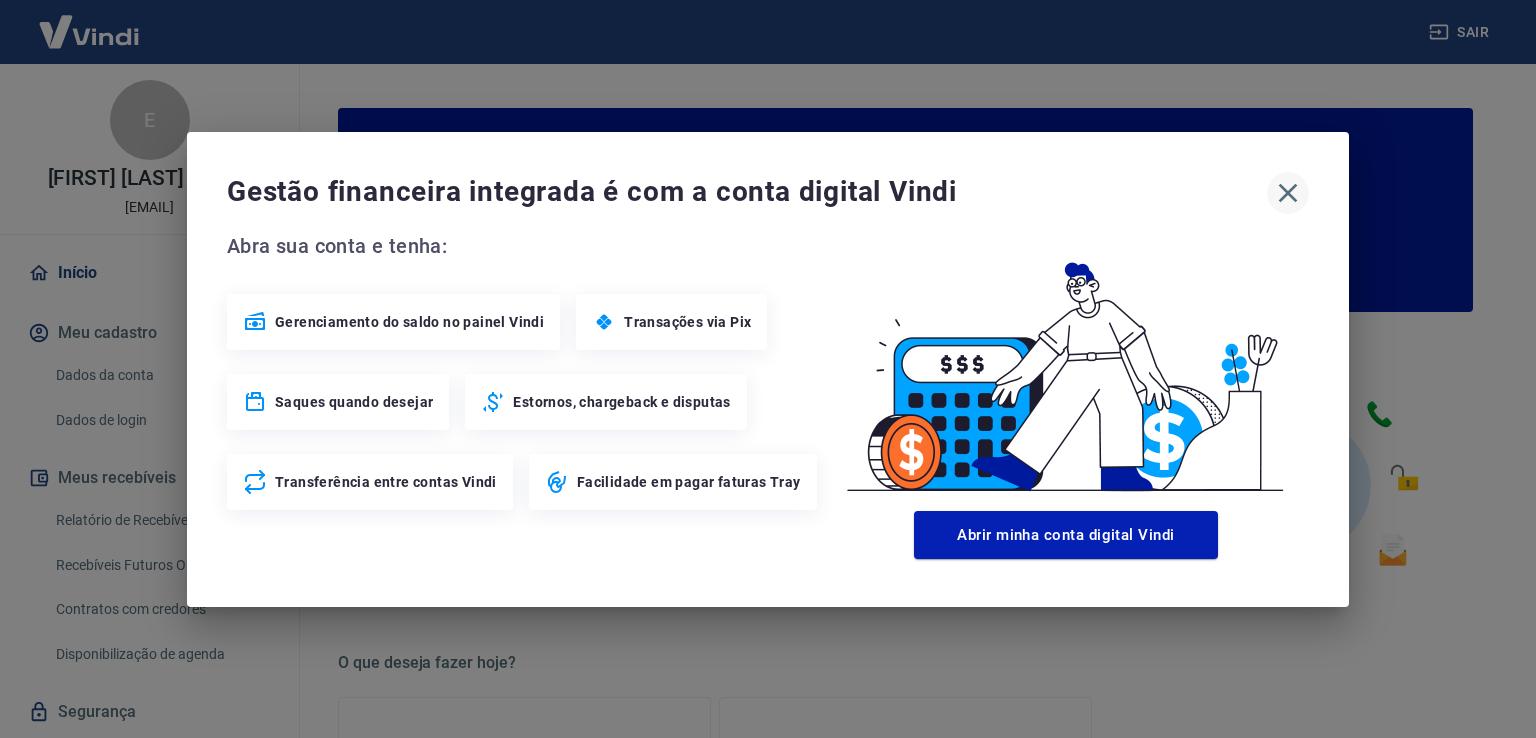 click 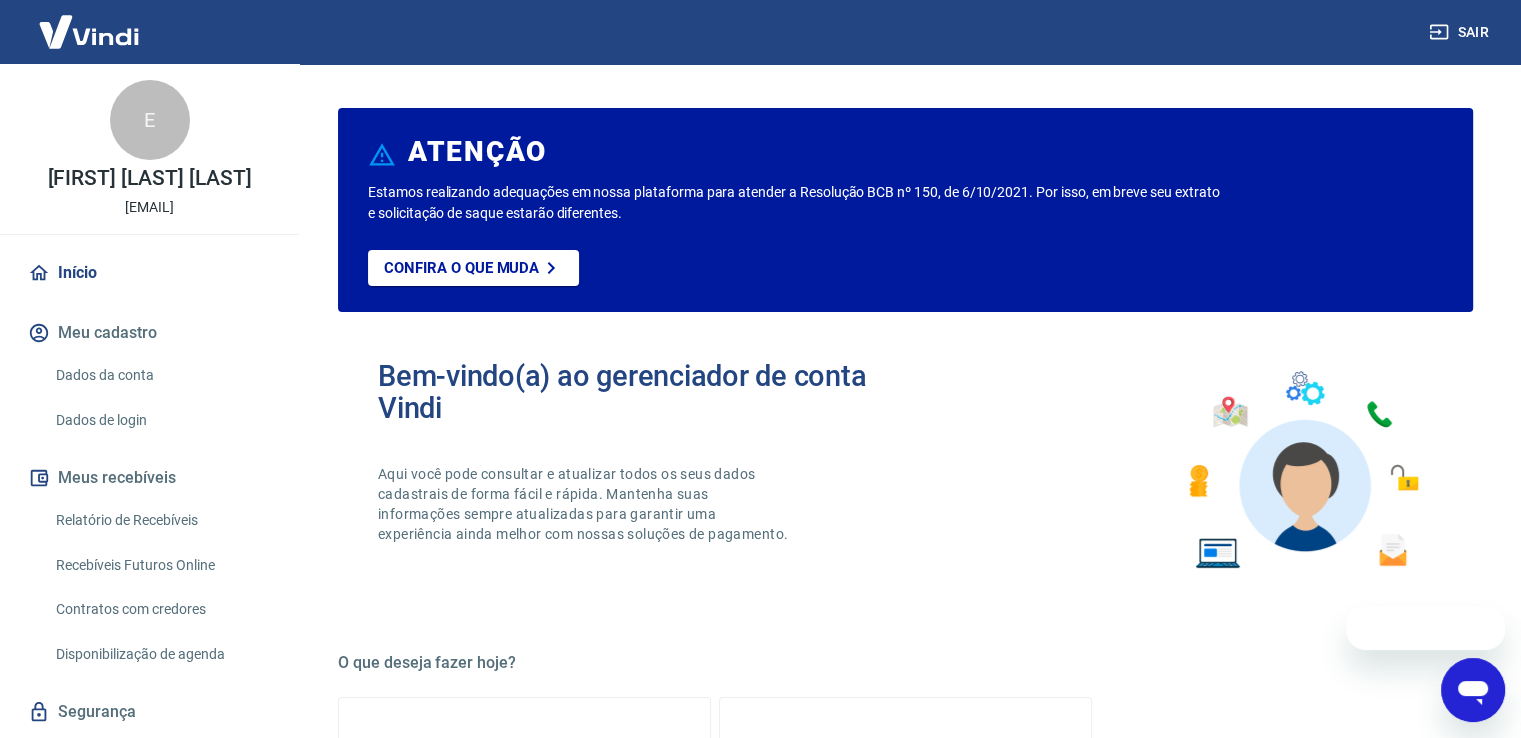 scroll, scrollTop: 0, scrollLeft: 0, axis: both 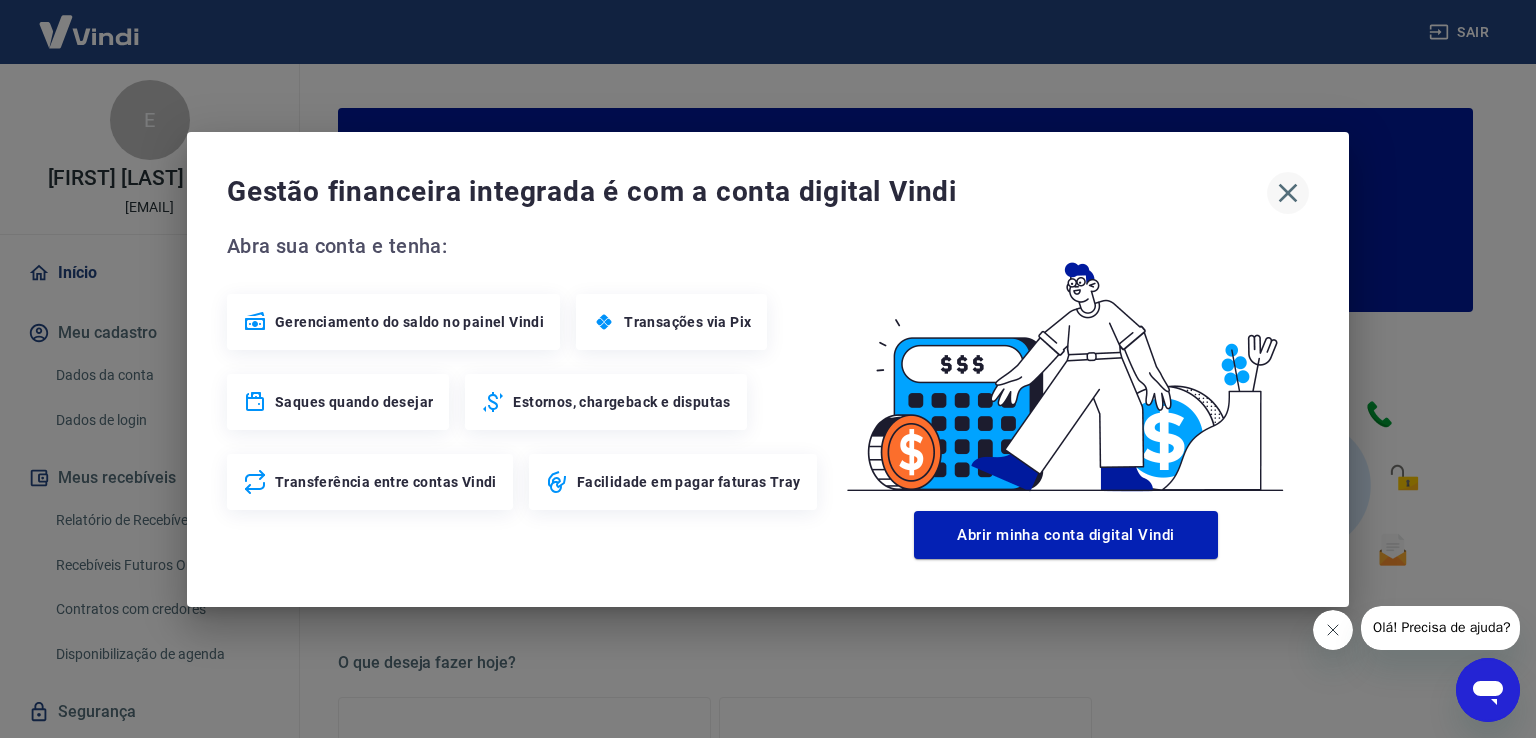click 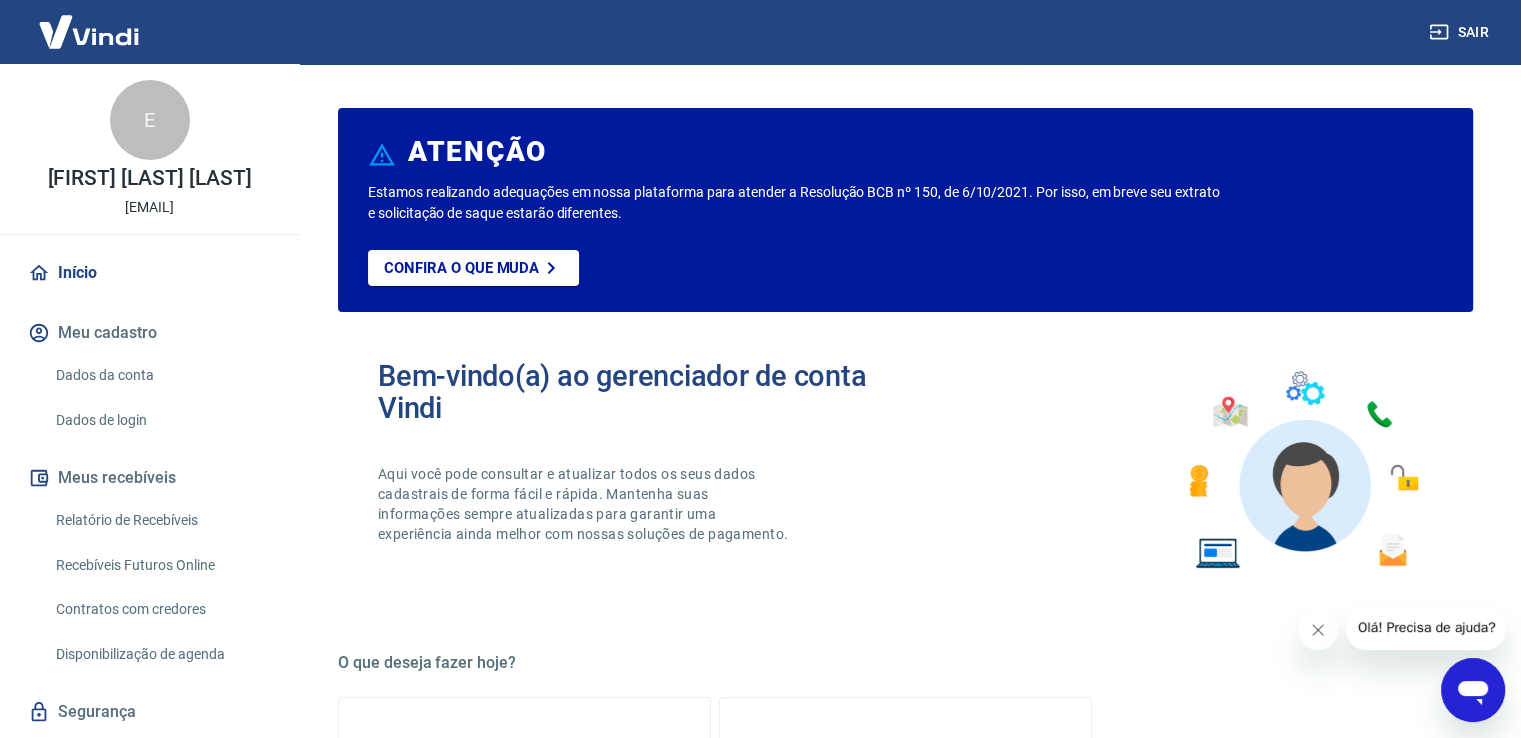 scroll, scrollTop: 56, scrollLeft: 0, axis: vertical 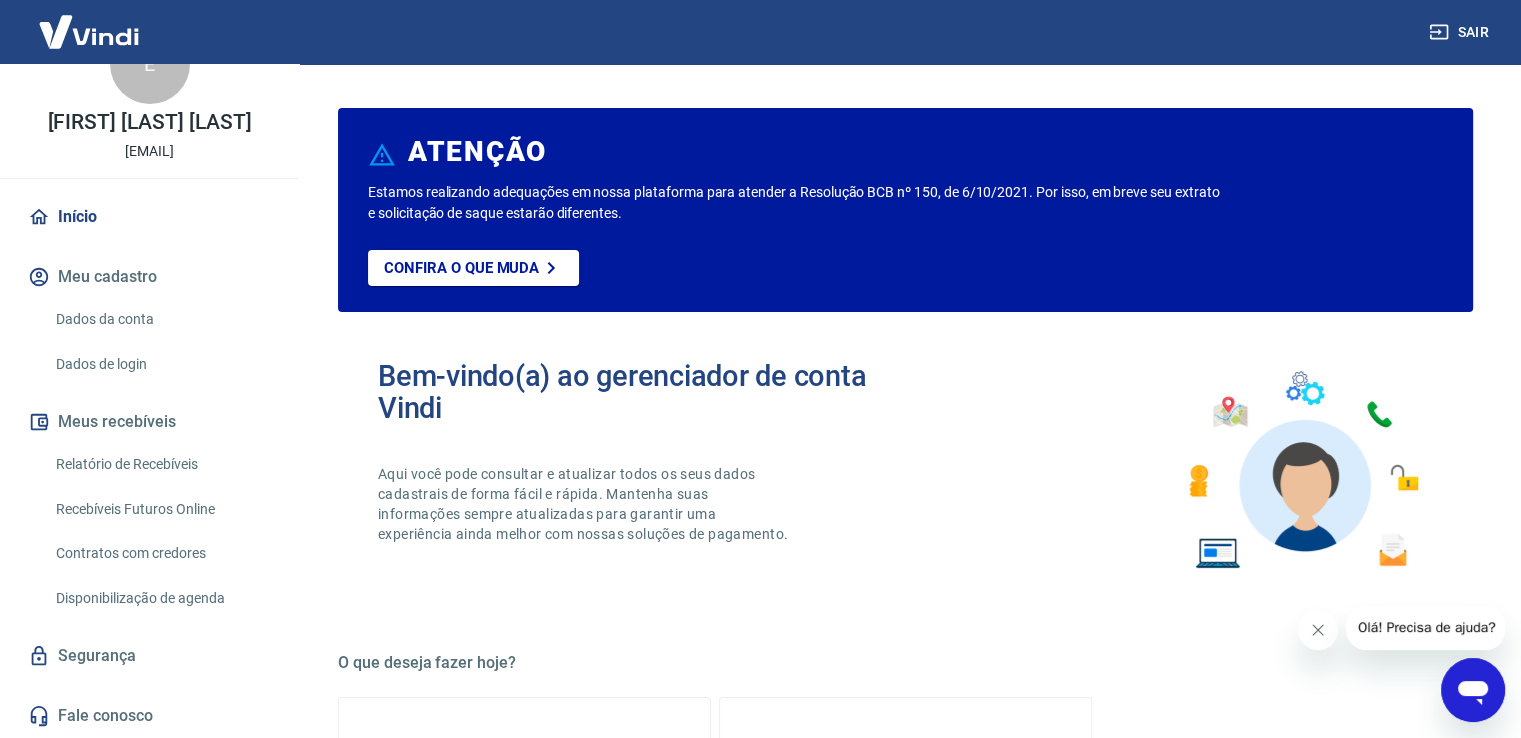 click on "Sair" at bounding box center [1461, 32] 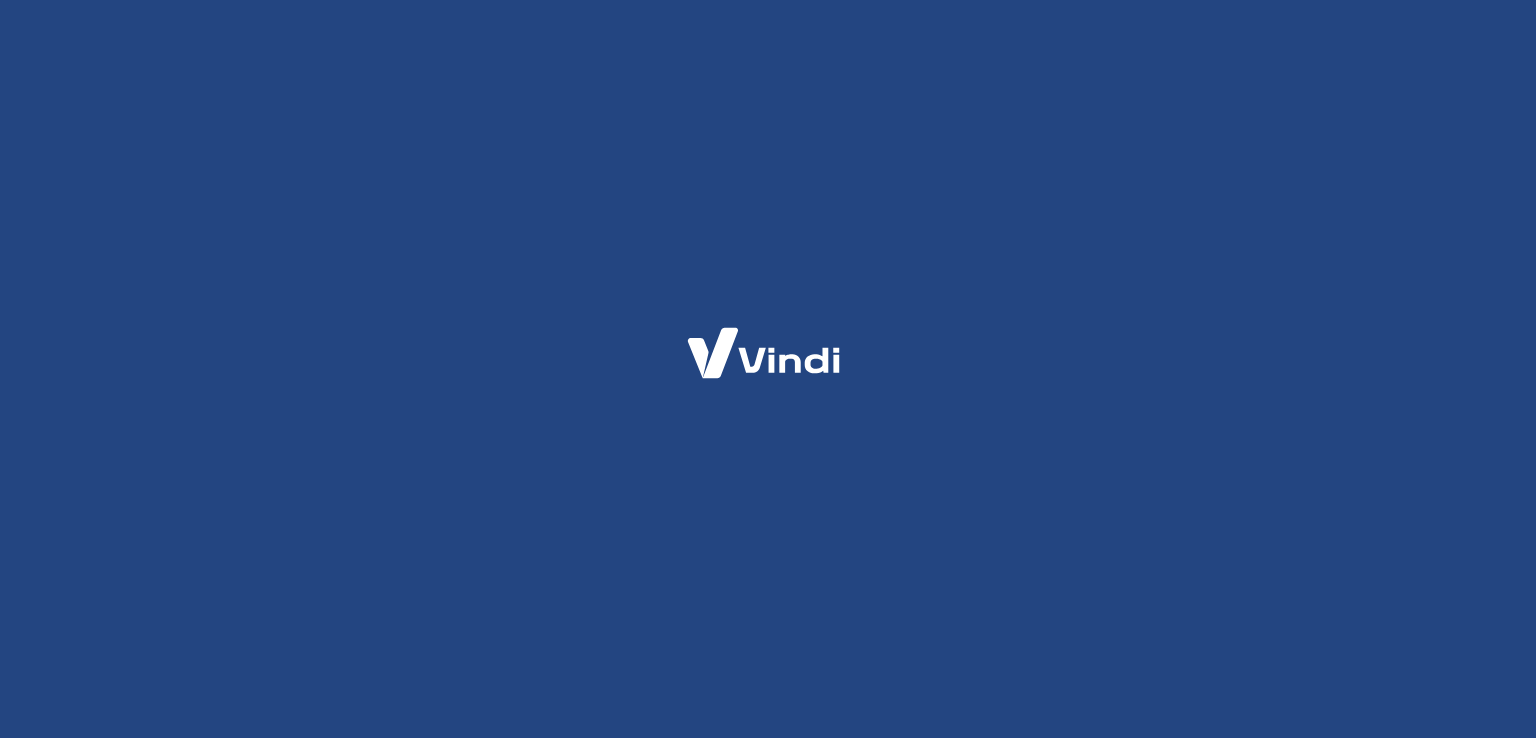 scroll, scrollTop: 0, scrollLeft: 0, axis: both 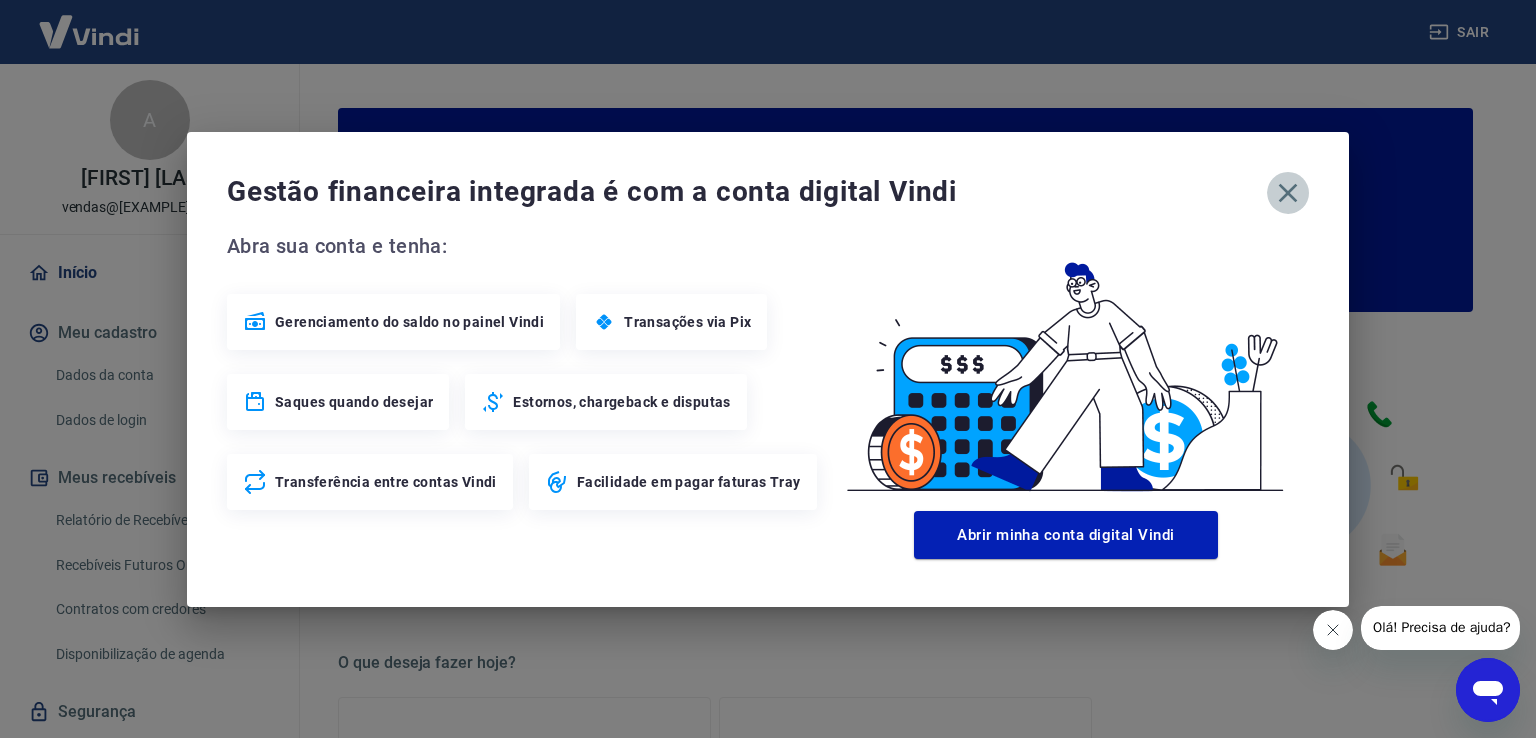 click 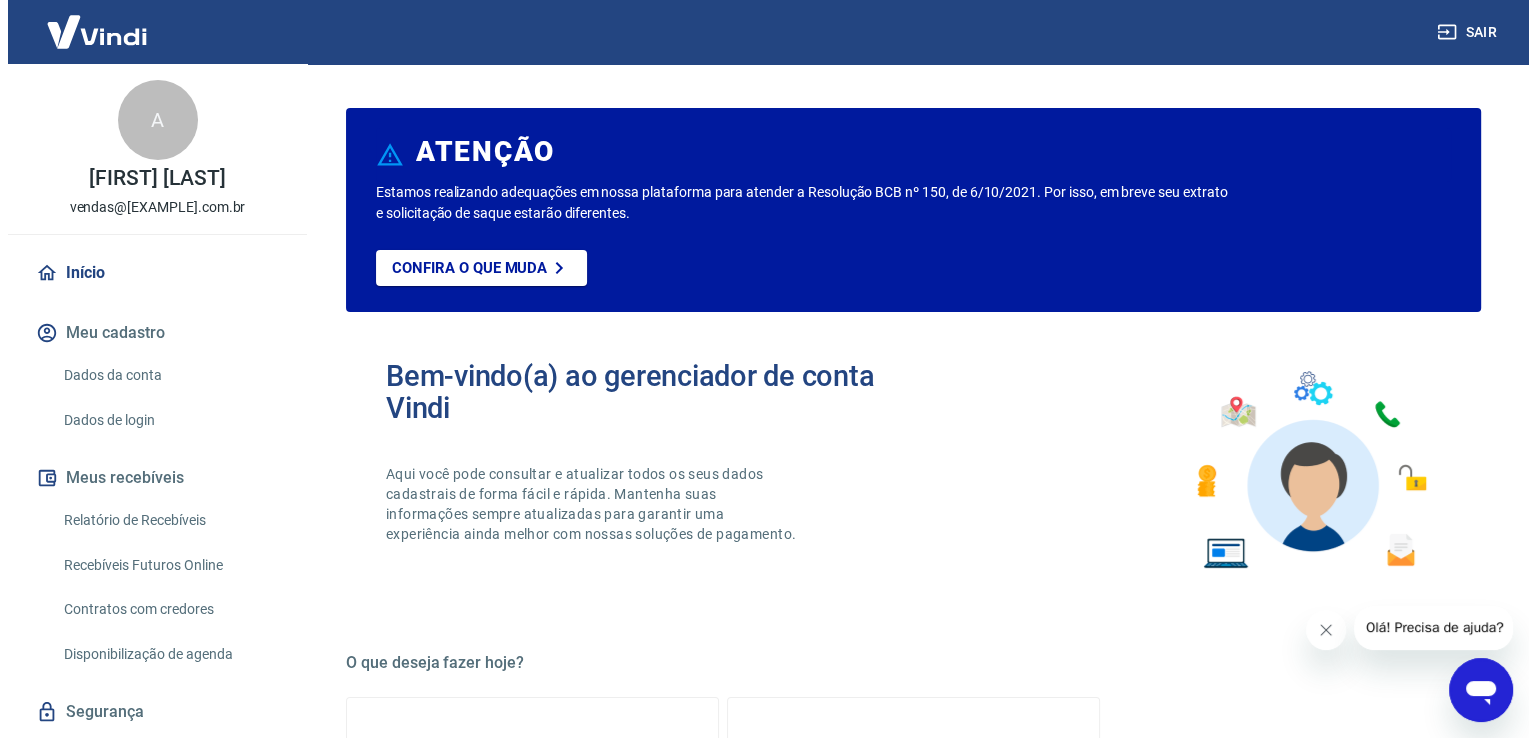scroll, scrollTop: 56, scrollLeft: 0, axis: vertical 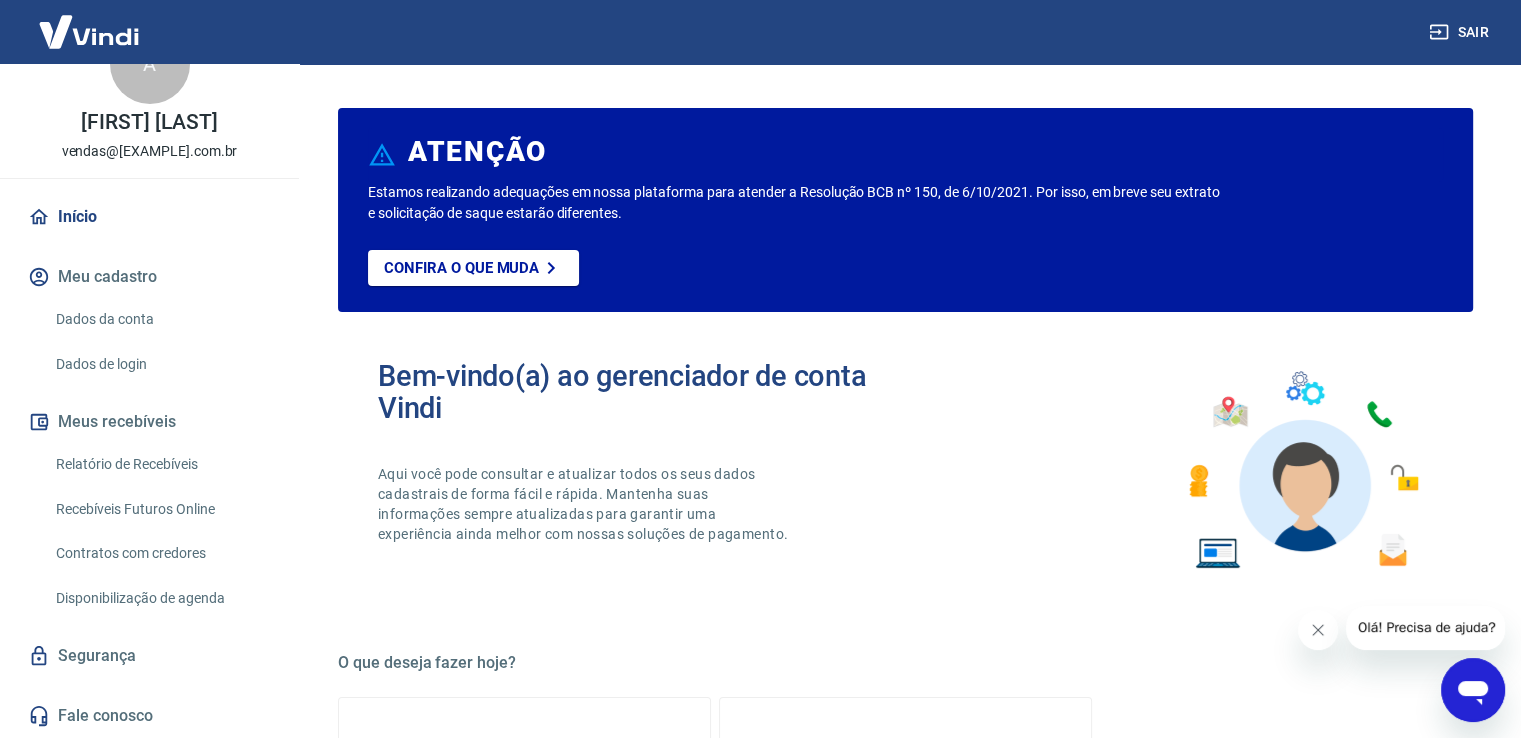 click on "Dados da conta" at bounding box center (161, 319) 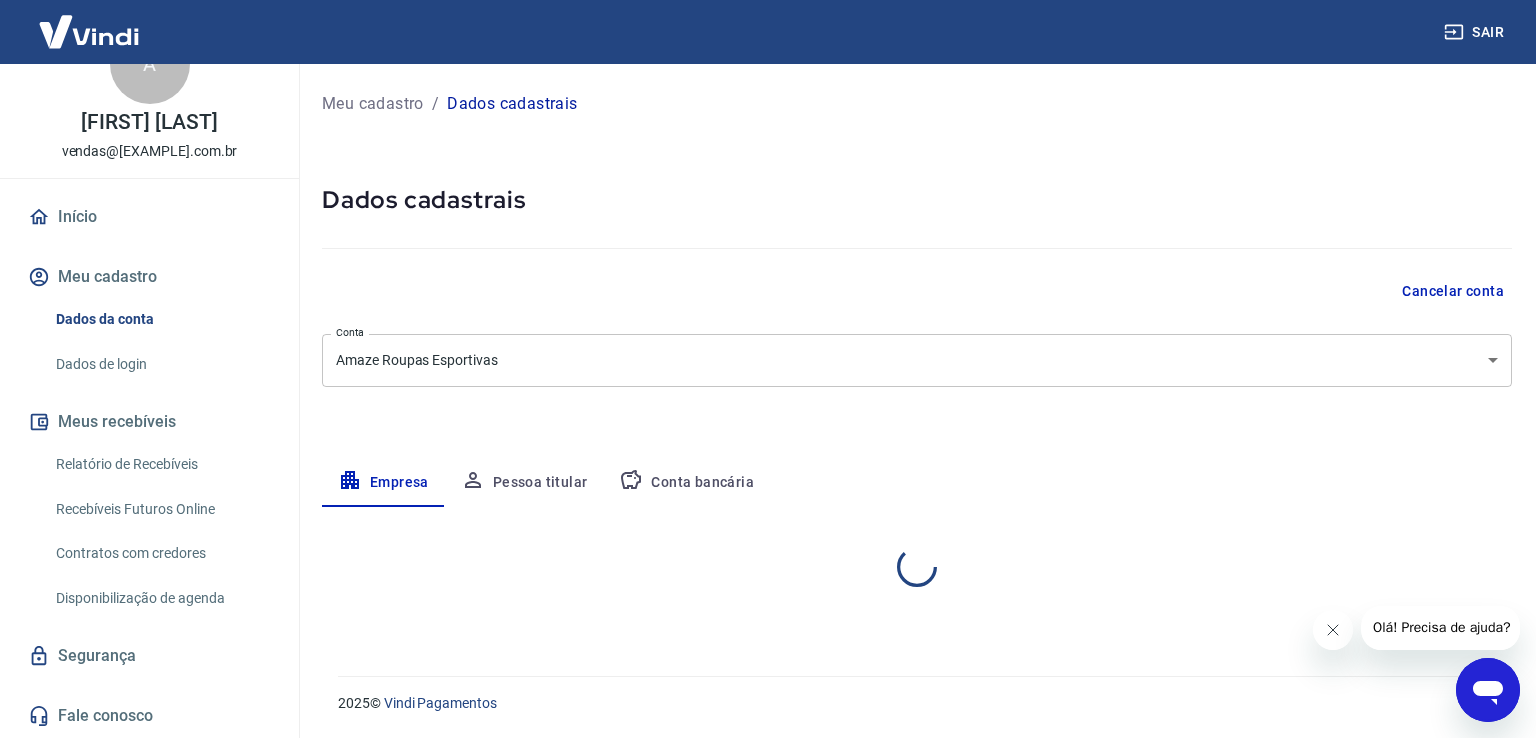 select on "SP" 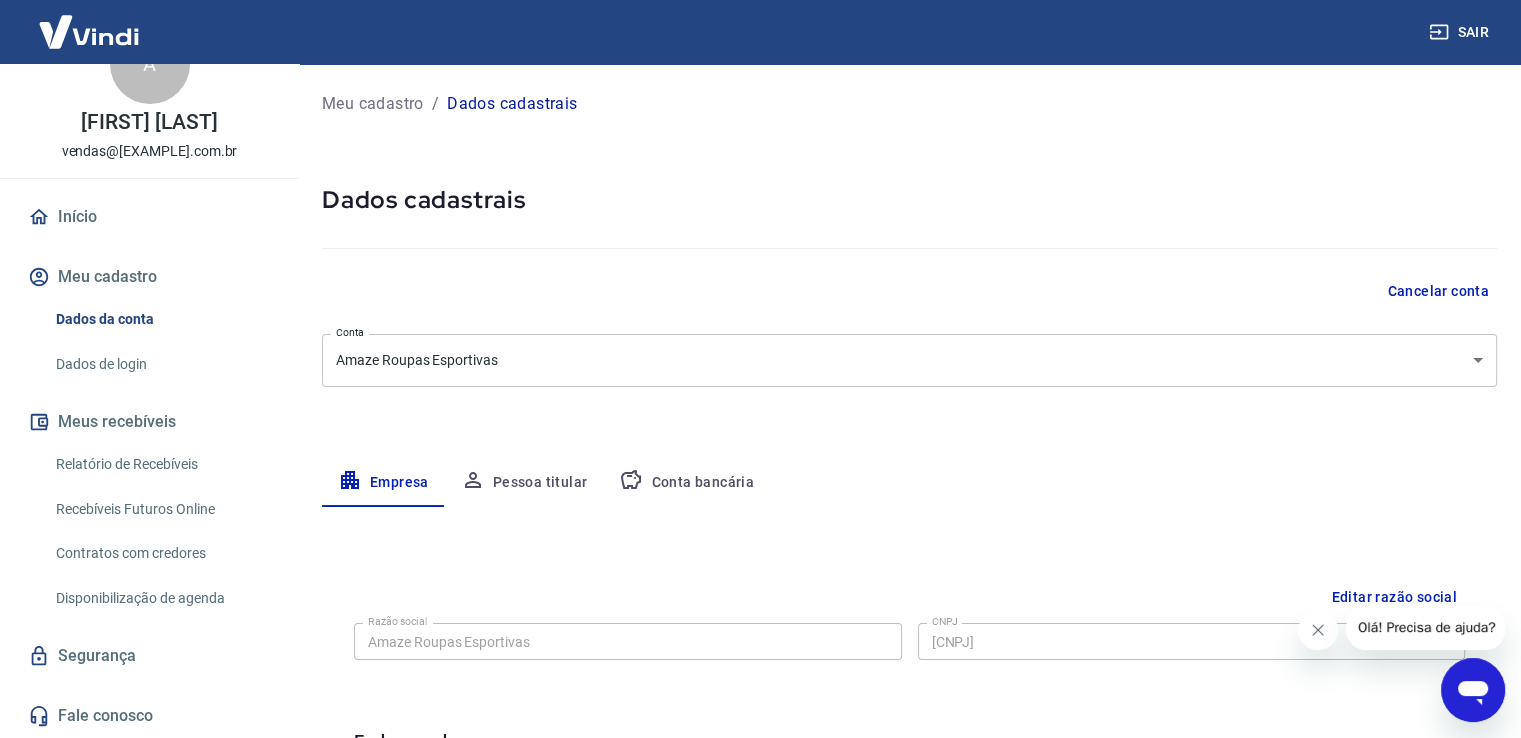 click on "Relatório de Recebíveis" at bounding box center (161, 464) 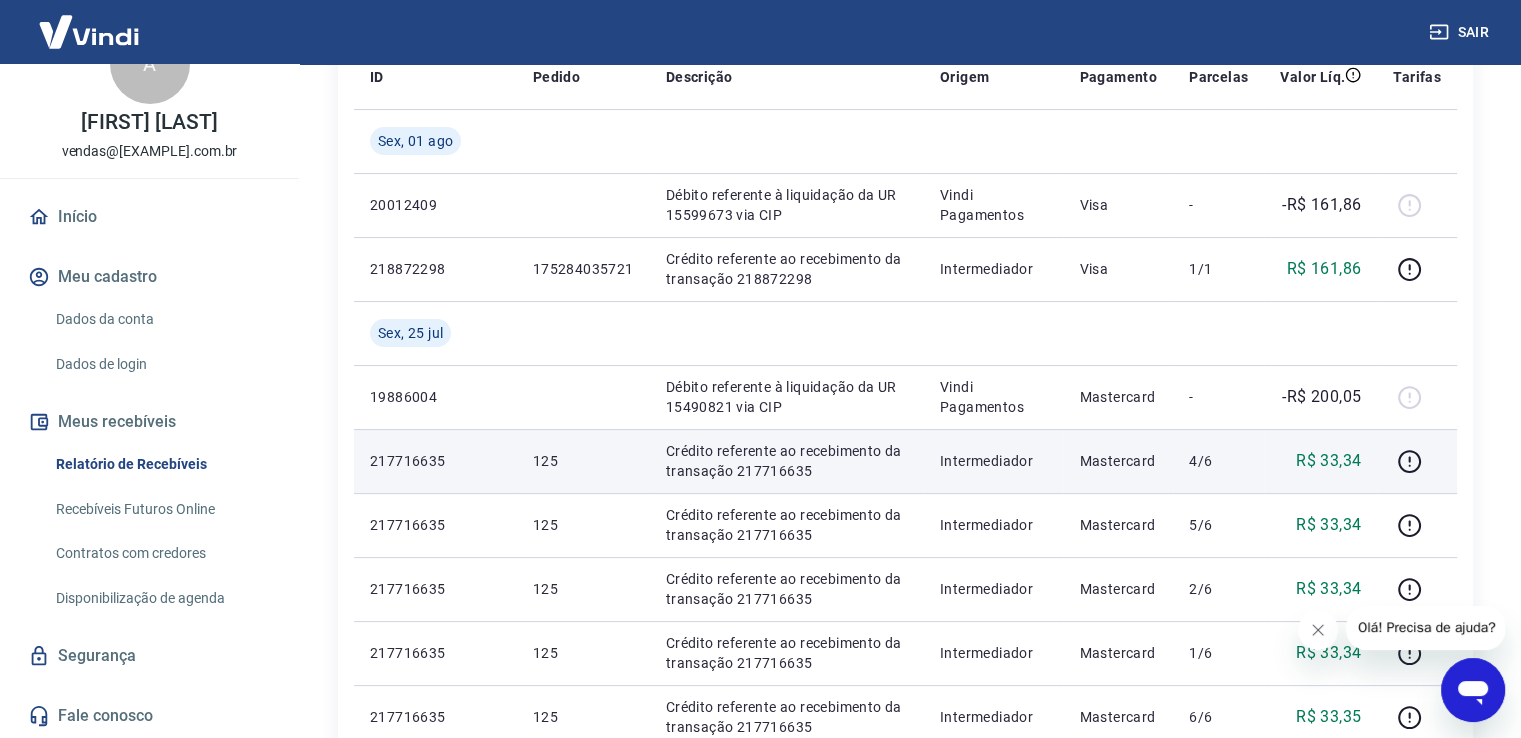 scroll, scrollTop: 0, scrollLeft: 0, axis: both 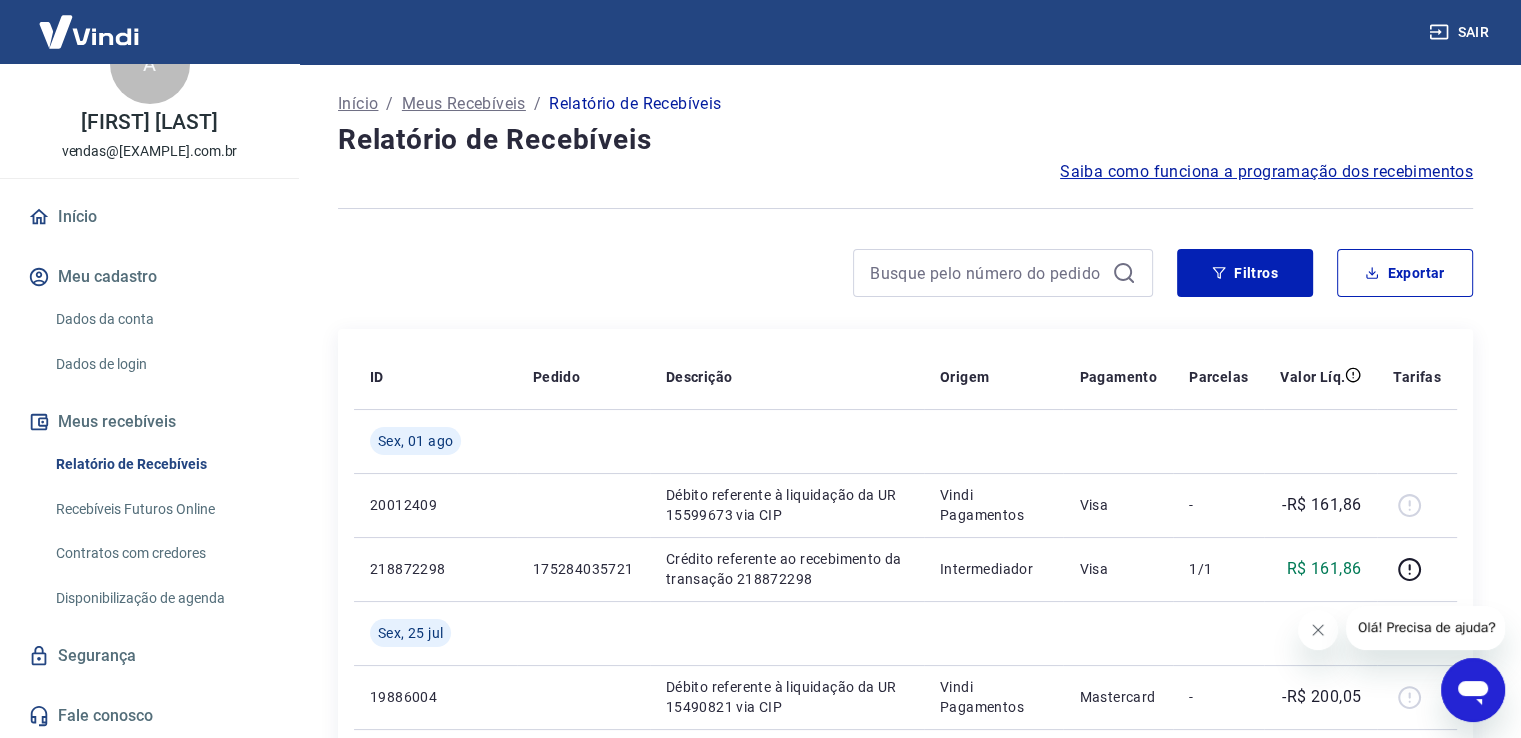 click at bounding box center [89, 31] 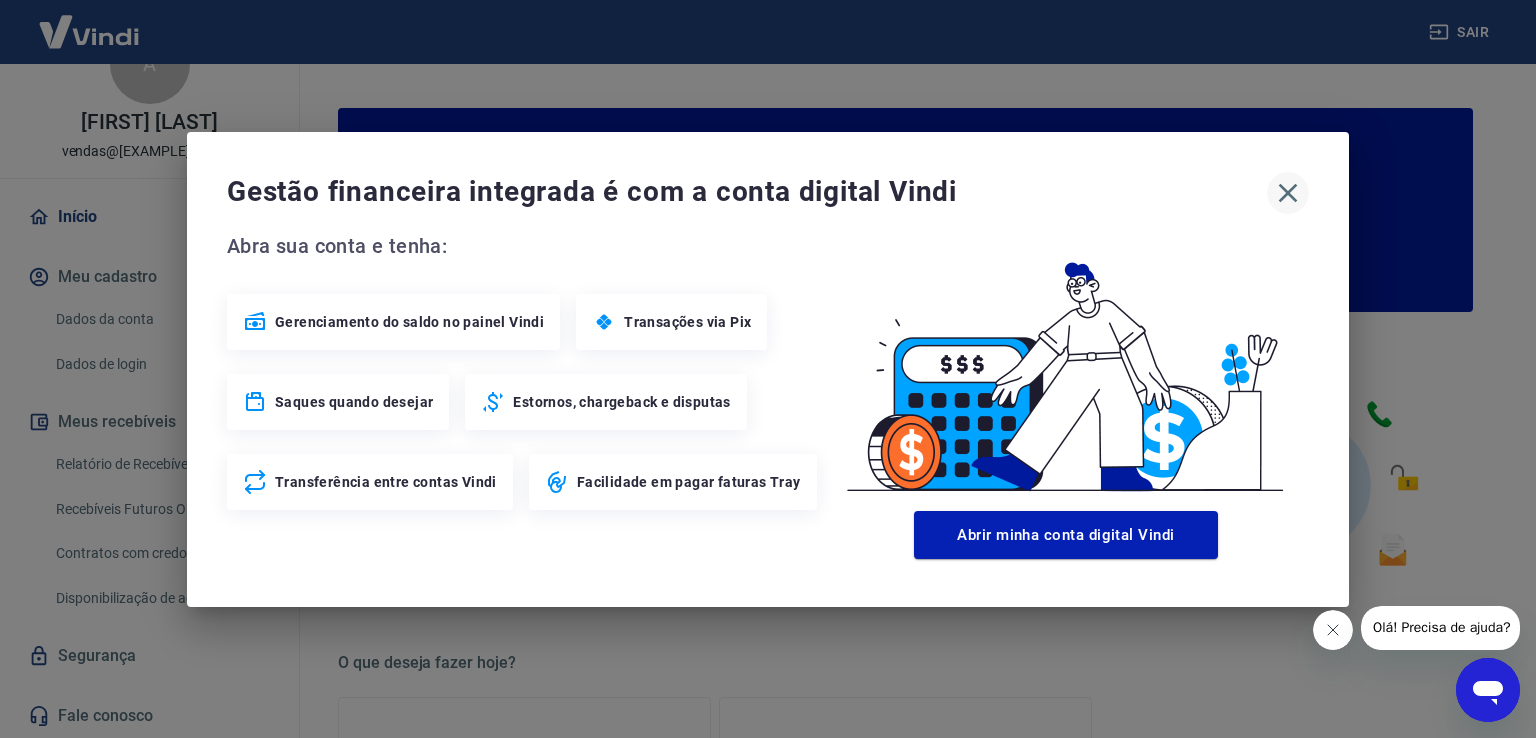 click 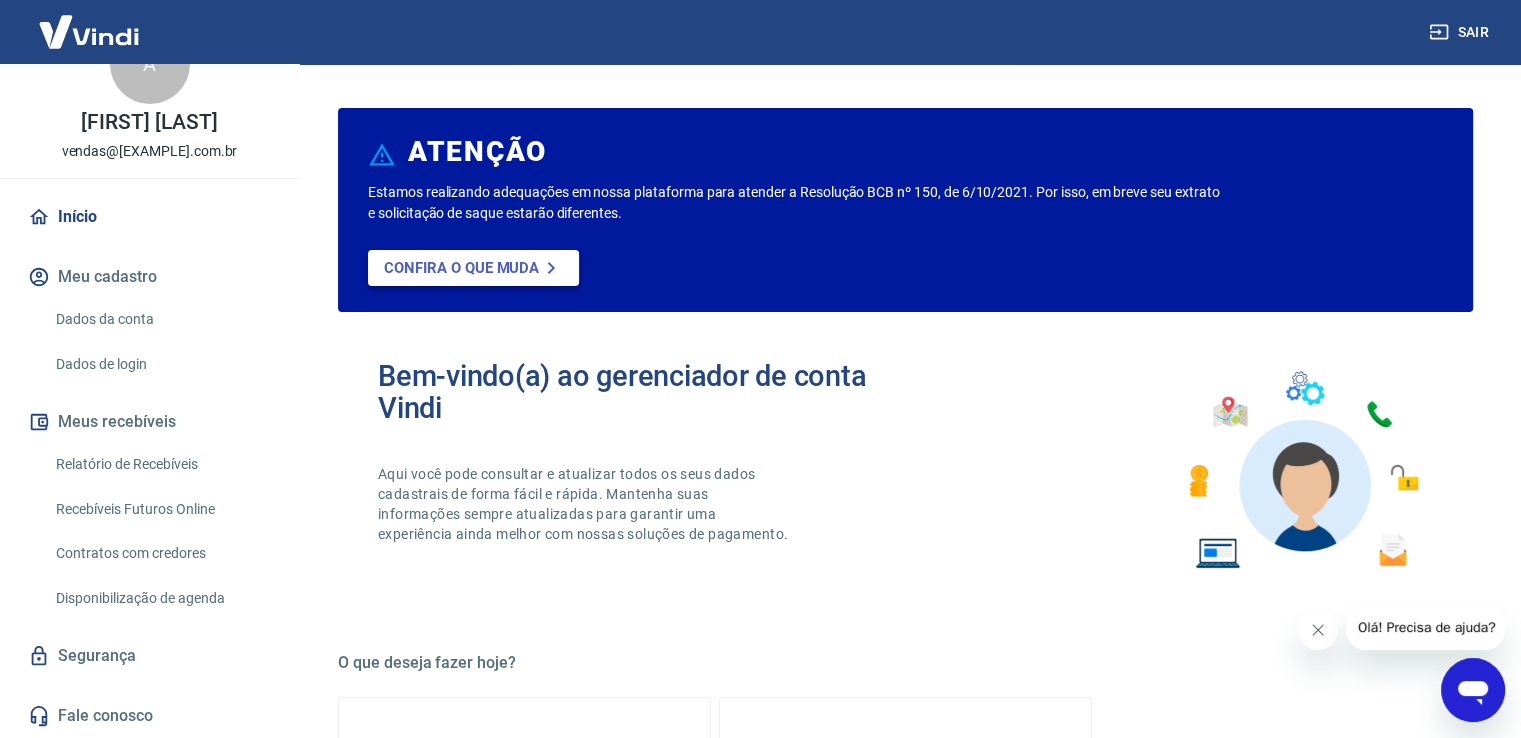 click on "Confira o que muda" at bounding box center [473, 268] 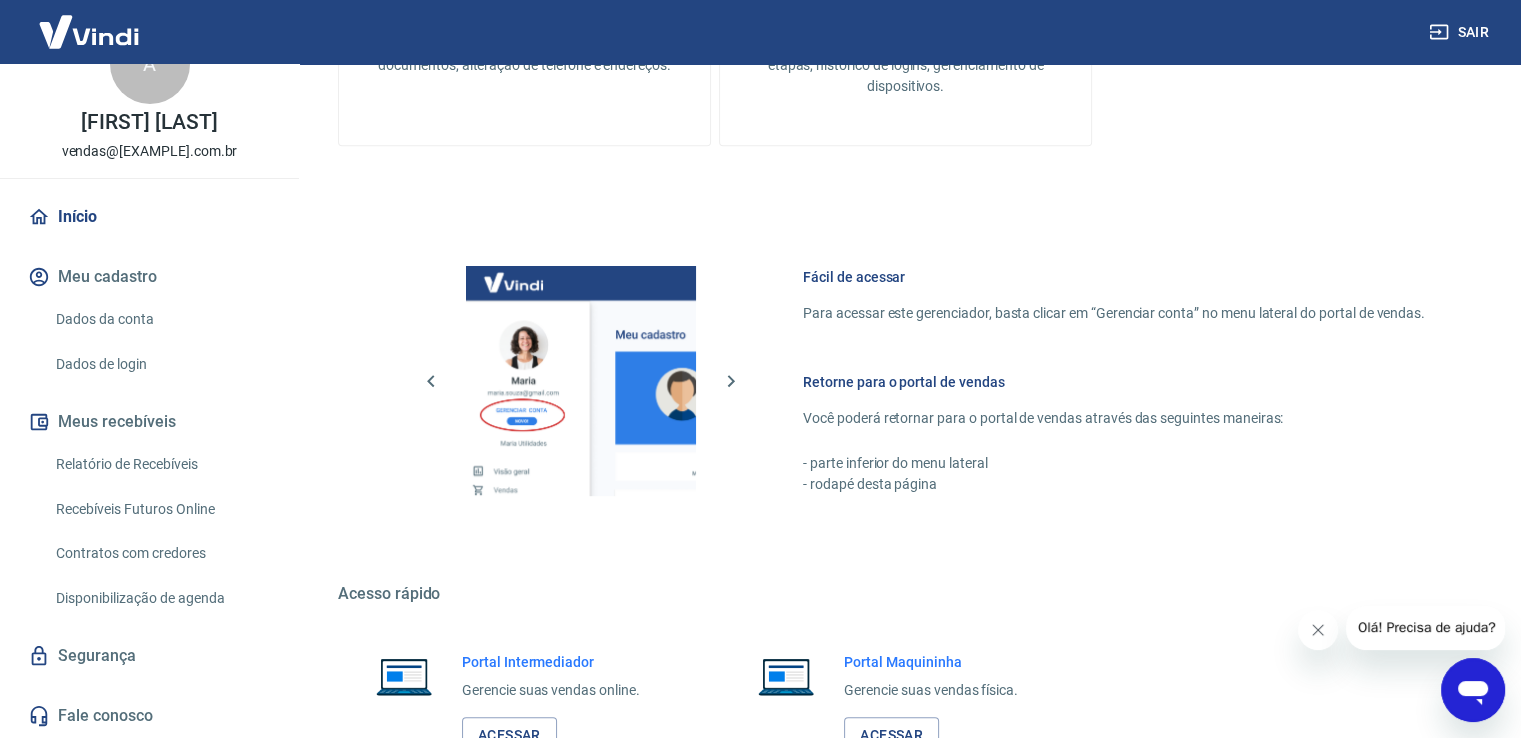 scroll, scrollTop: 1048, scrollLeft: 0, axis: vertical 